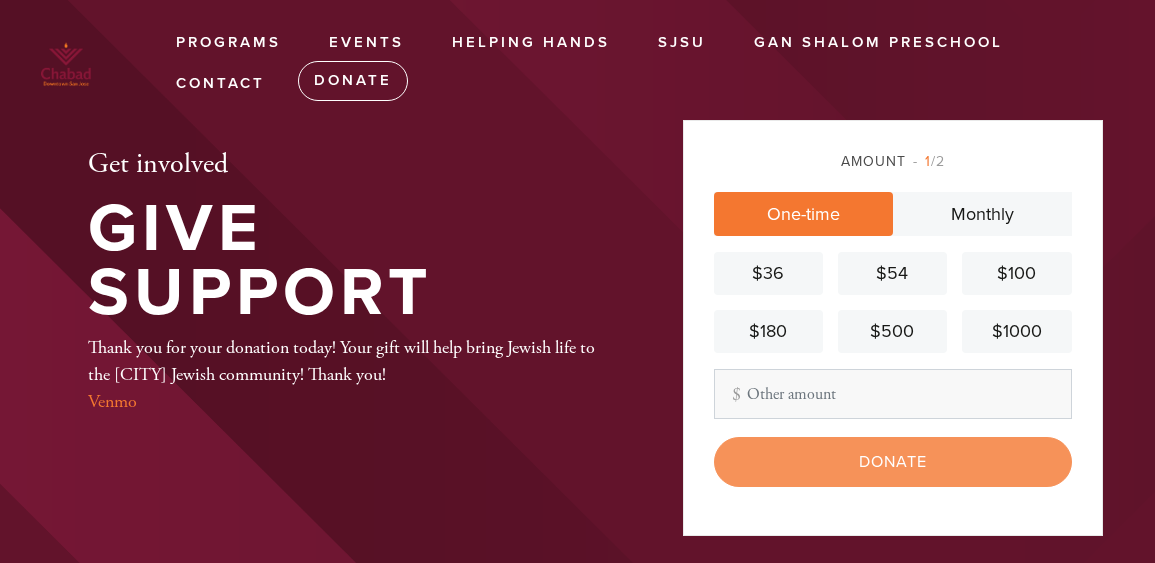 click on "Other Amount" at bounding box center (893, 394) 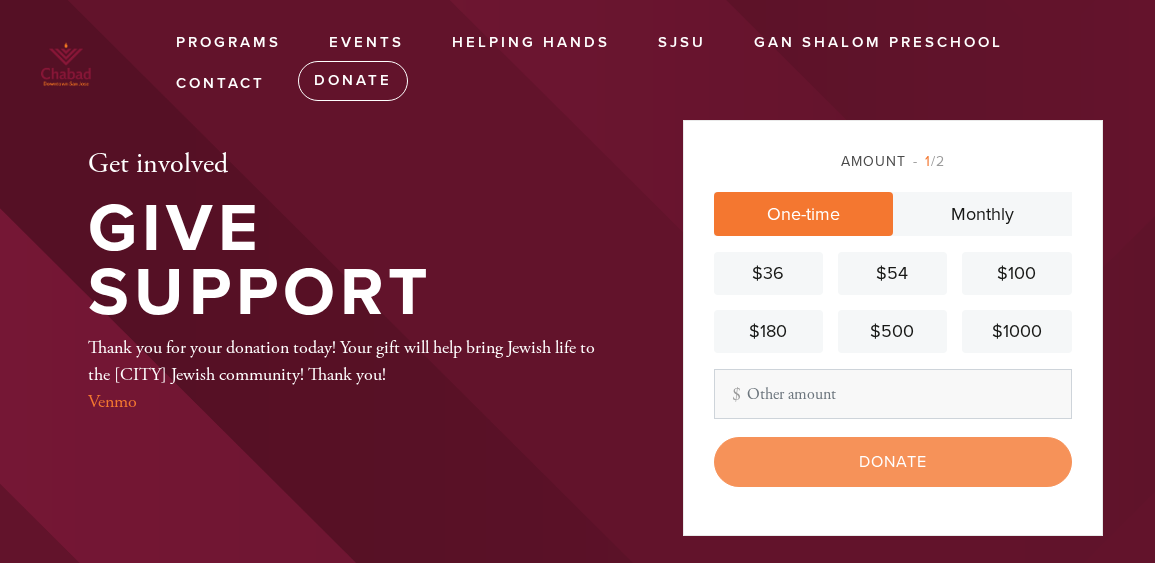 scroll, scrollTop: 0, scrollLeft: 0, axis: both 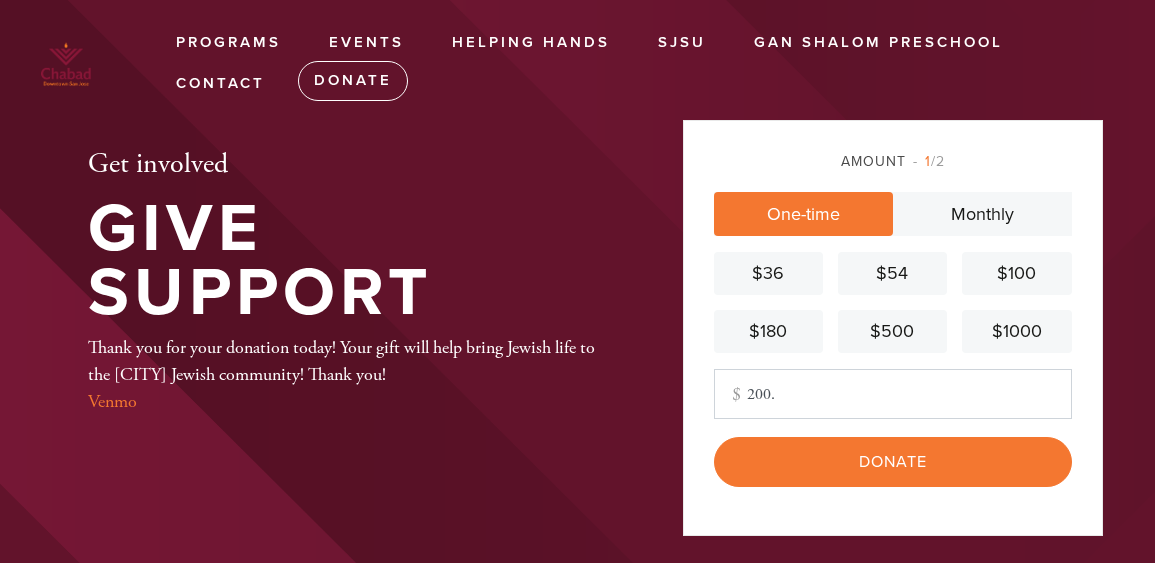 click on "200." at bounding box center [893, 394] 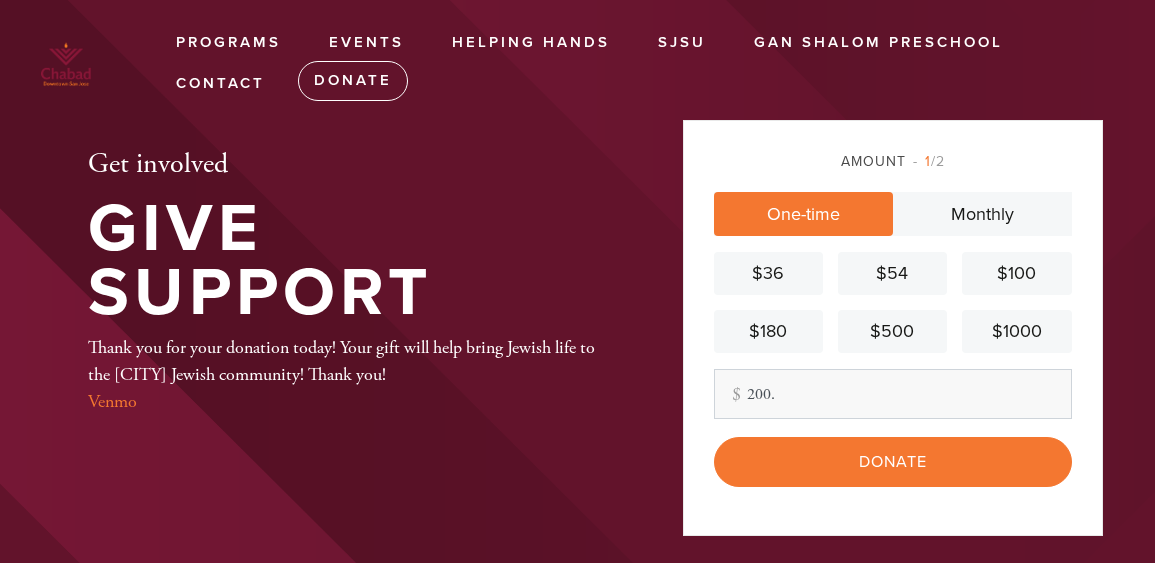 click on "Amount 1 /2 One-time Monthly $36 $54 $100 $180 $500 $1000
Other Amount
200.
Contribution Amount
$   200.
Donate" at bounding box center [893, 328] 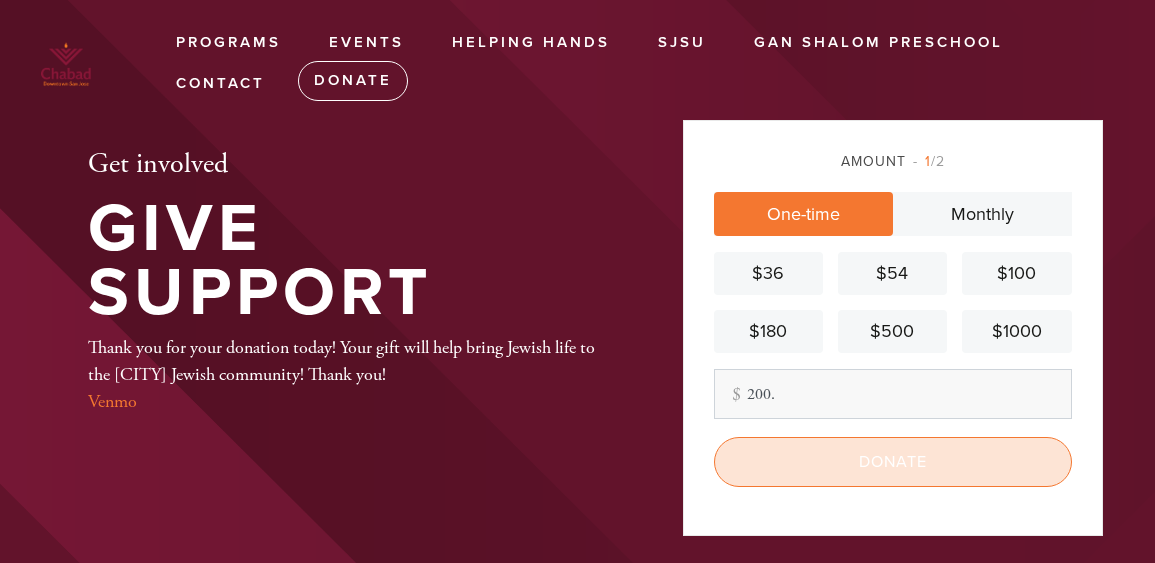click on "Donate" at bounding box center (893, 462) 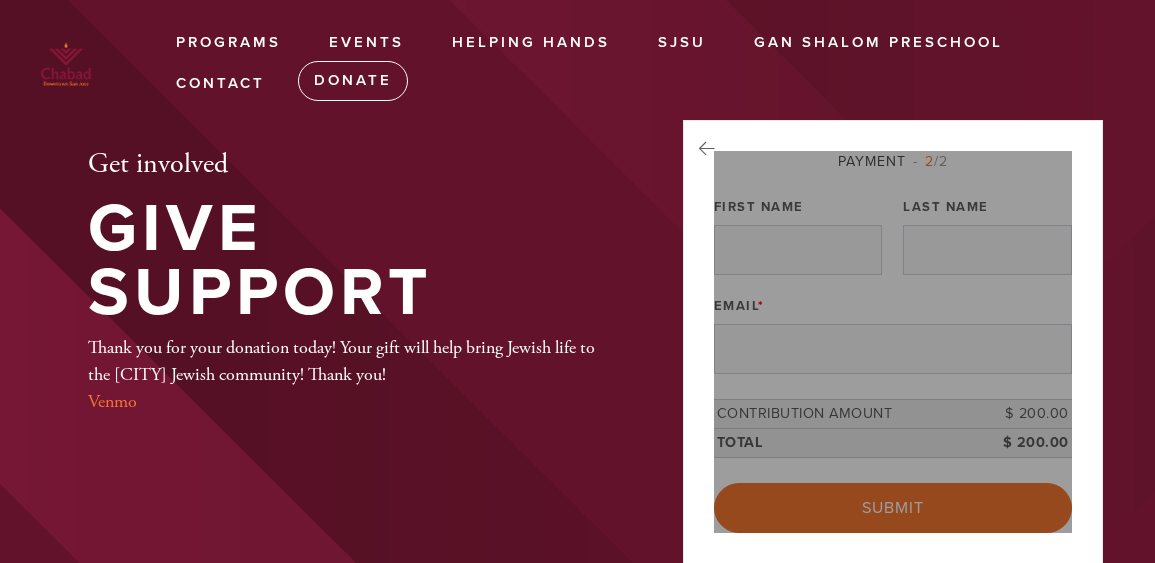 scroll, scrollTop: 0, scrollLeft: 0, axis: both 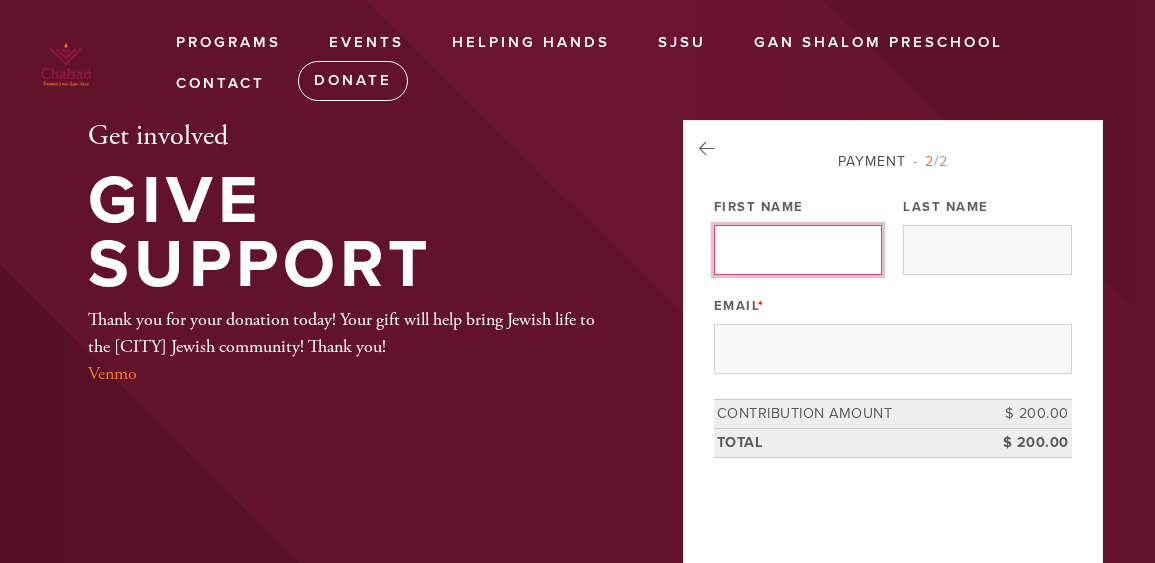 click on "[FIRST]" at bounding box center [798, 250] 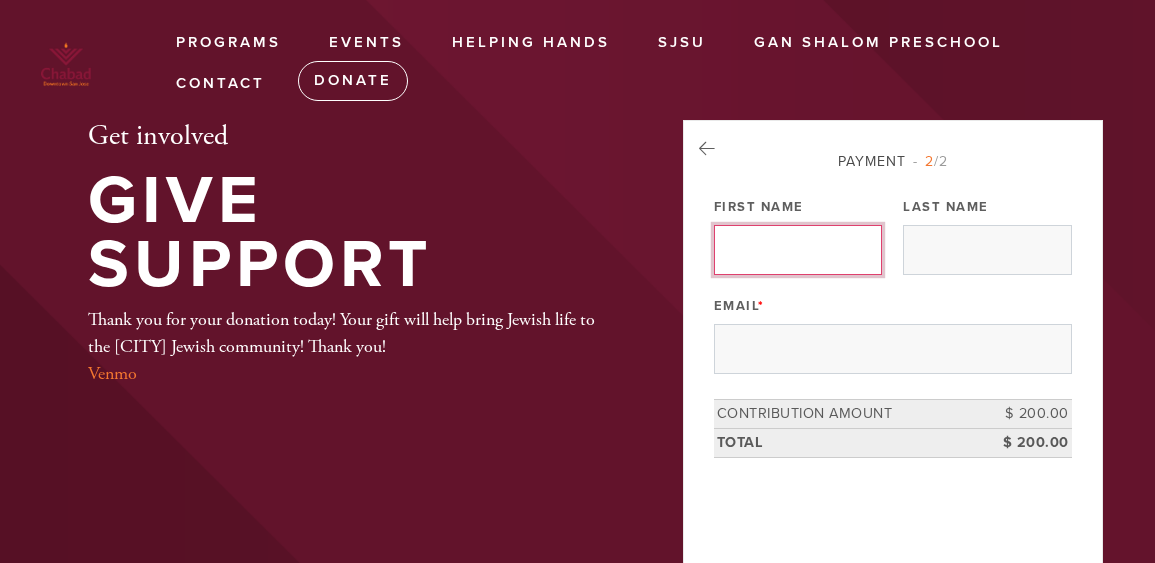 type on "[FIRST]" 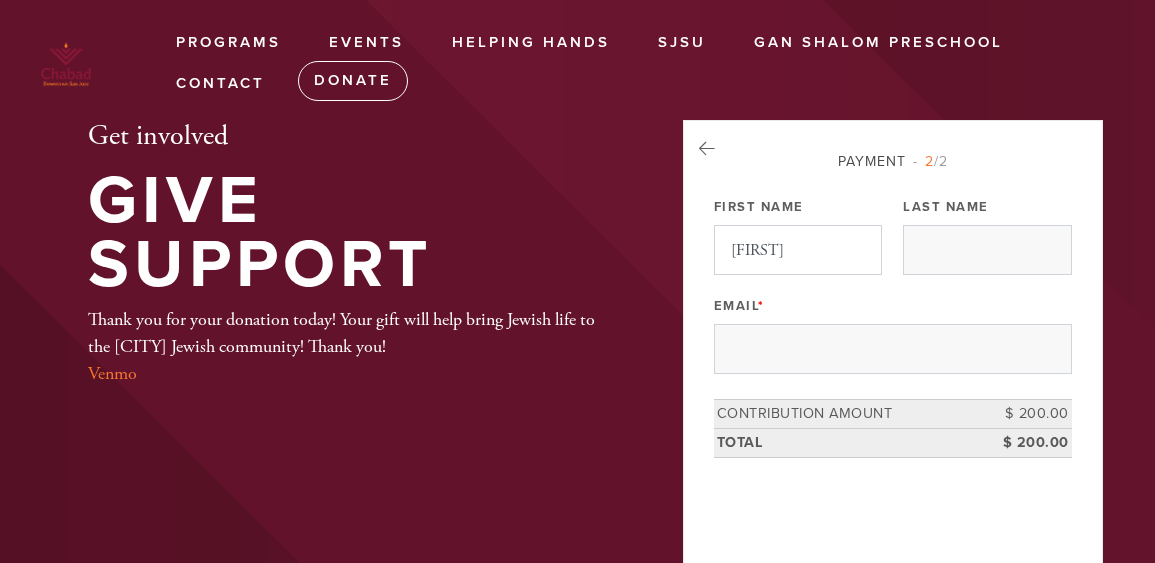 type on "[LAST]" 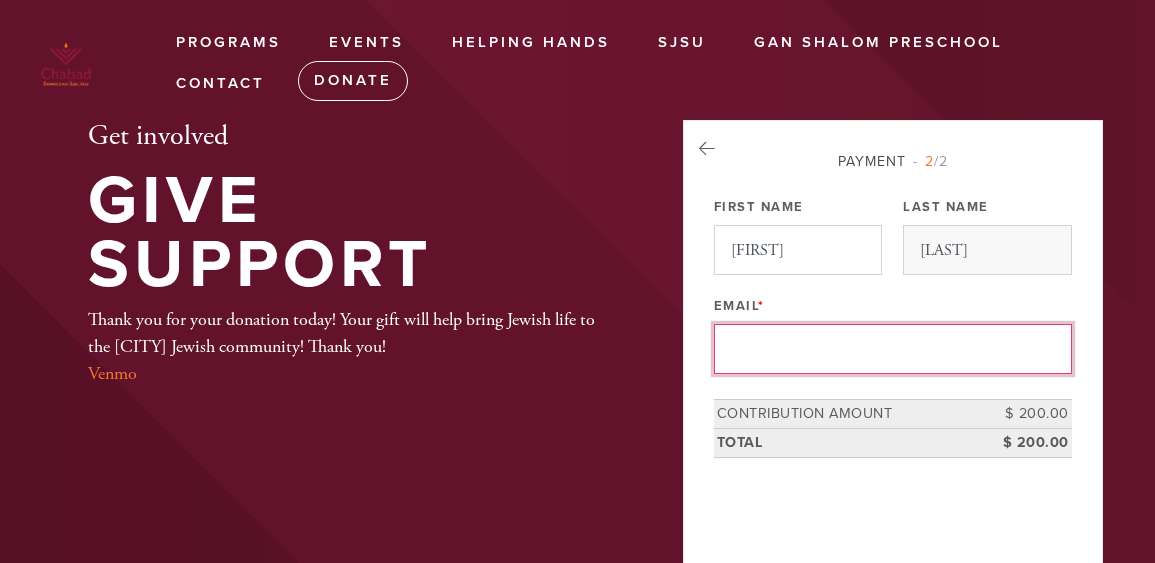 type on "[EMAIL]" 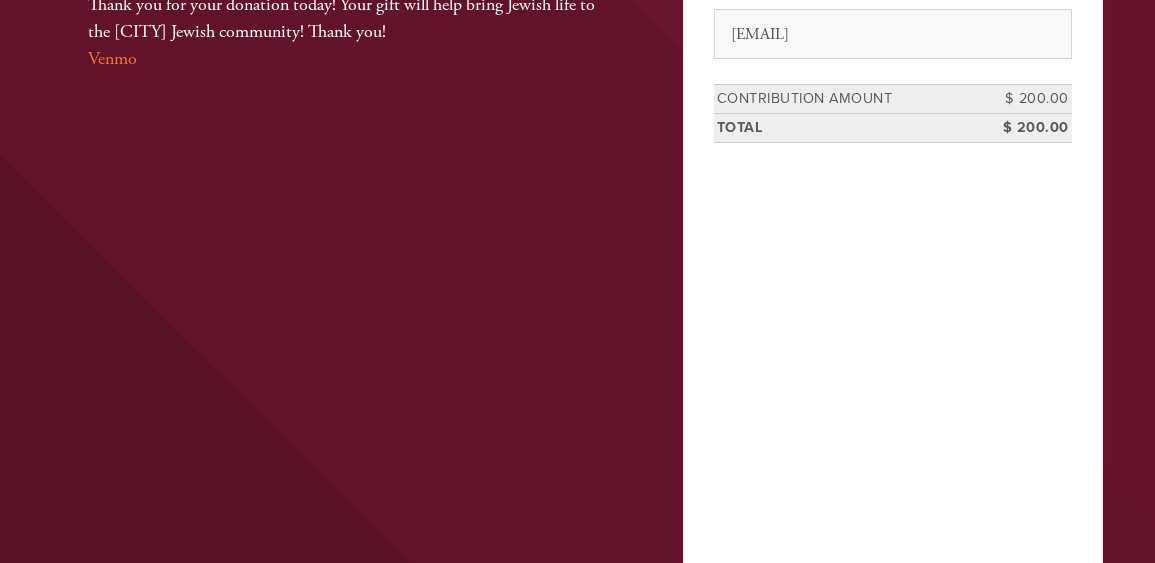scroll, scrollTop: 283, scrollLeft: 0, axis: vertical 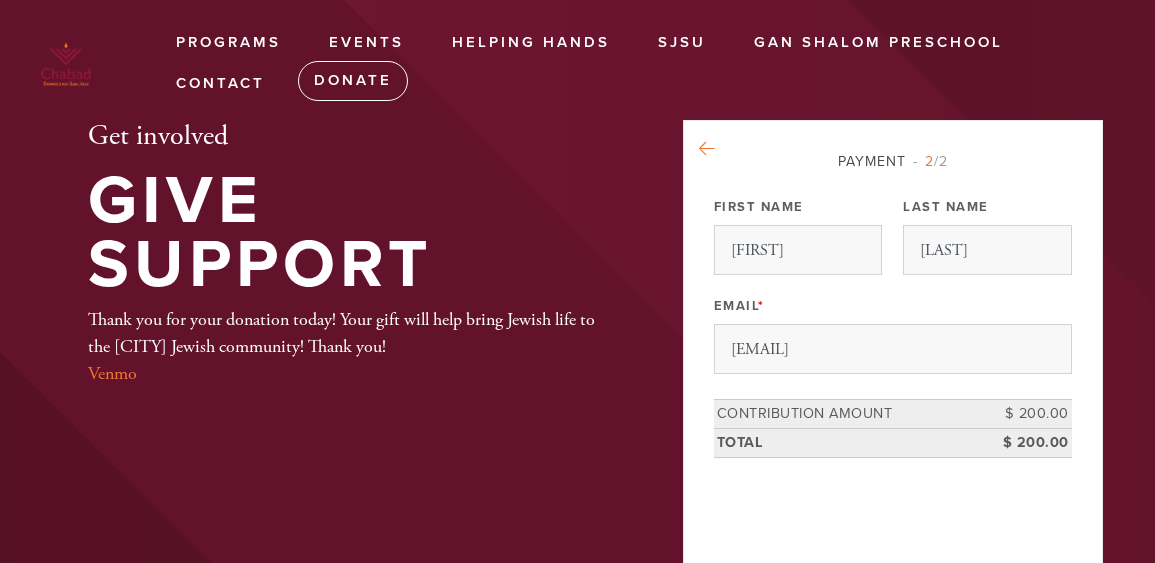 click at bounding box center (707, 149) 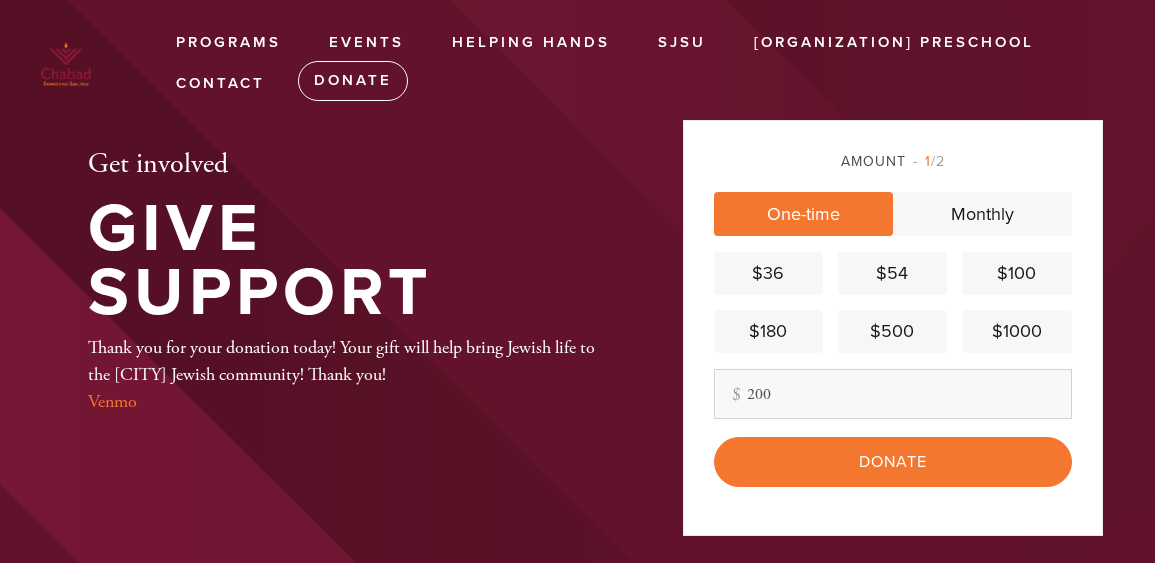 scroll, scrollTop: 0, scrollLeft: 0, axis: both 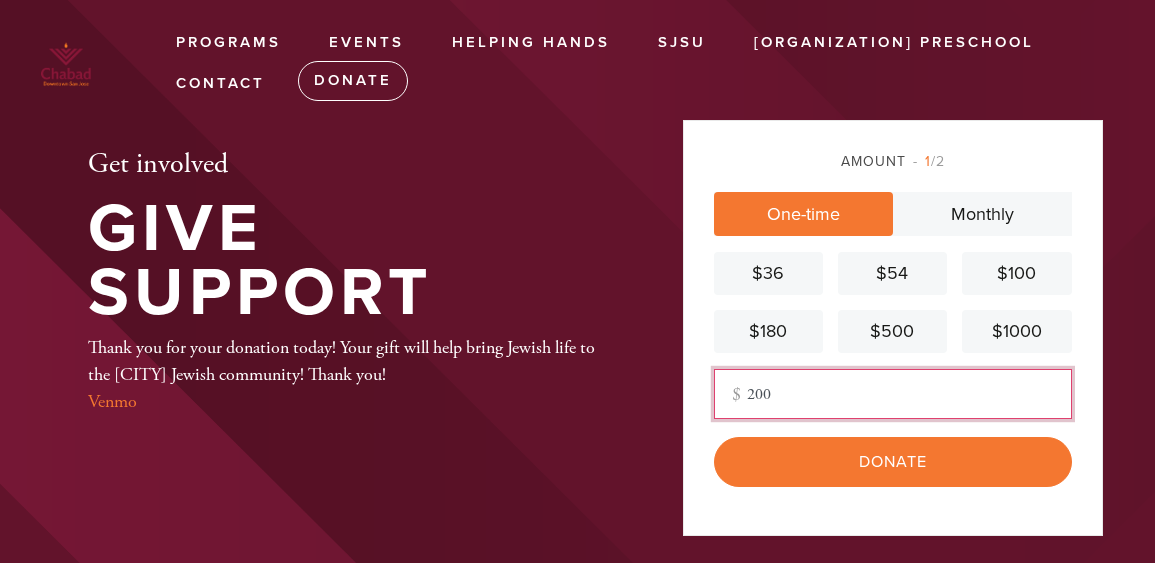 click on "200" at bounding box center [893, 394] 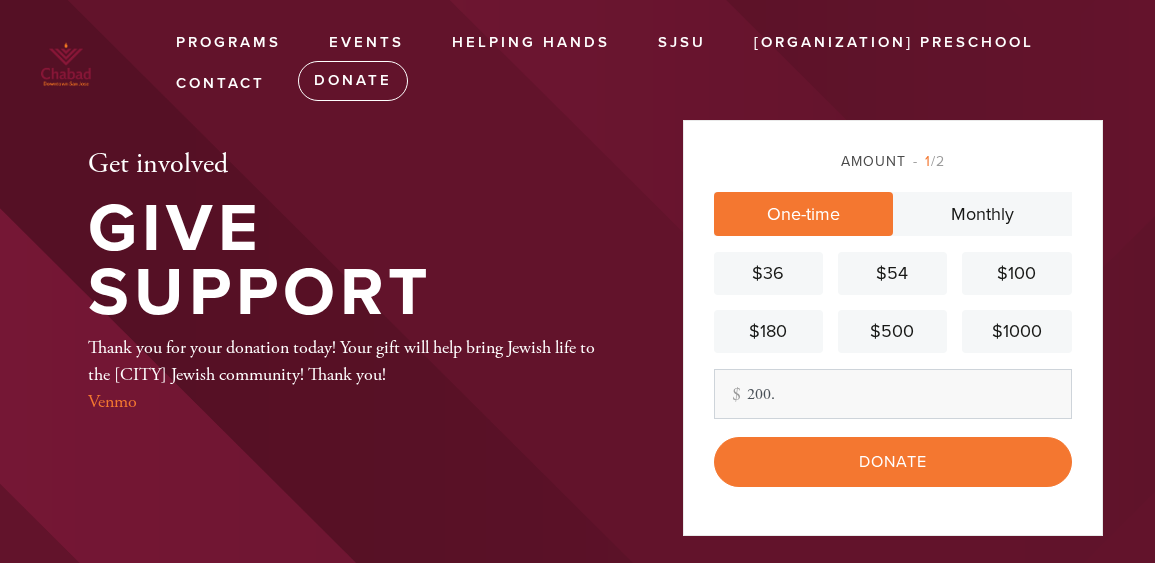 click on "Amount 1 /2 One-time Monthly $36 $54 $100 $180 $500 $1000
Other Amount
200.
Contribution Amount
$   200.
Donate" at bounding box center (893, 328) 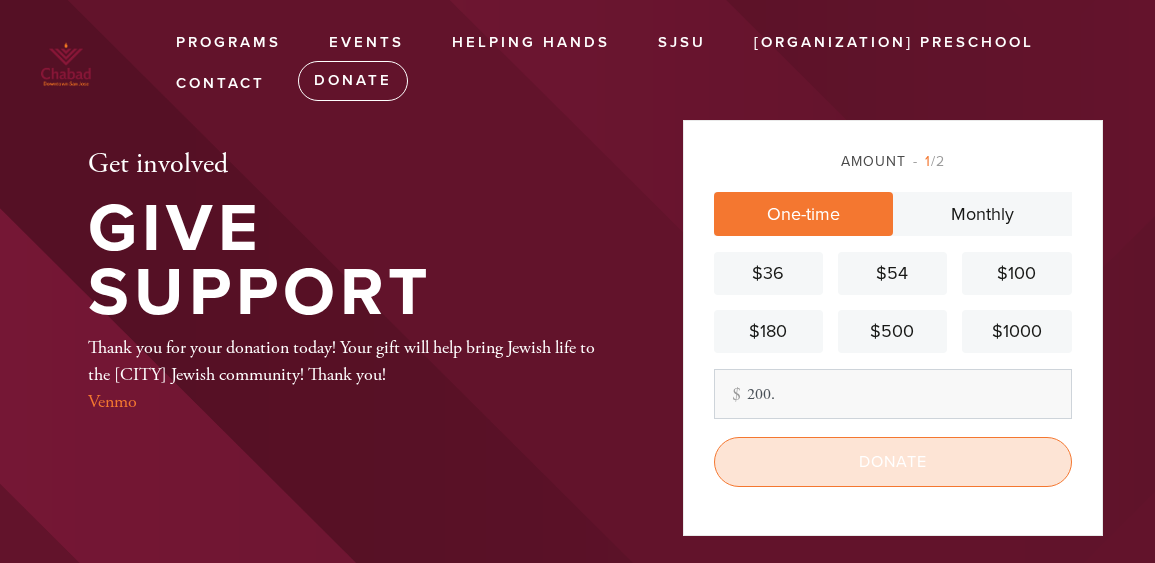 click on "Donate" at bounding box center (893, 462) 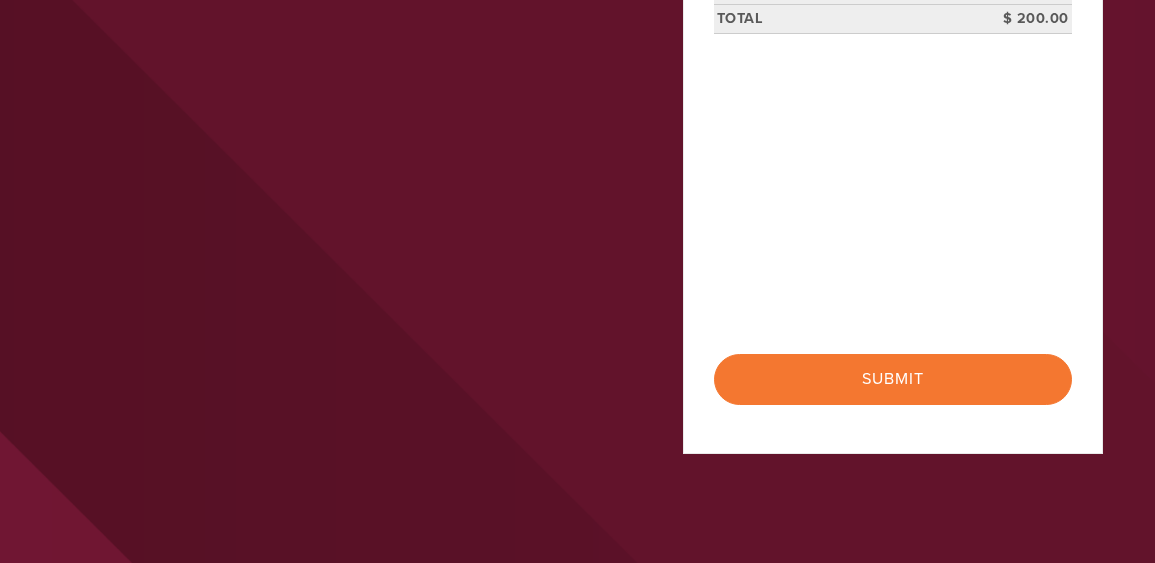 scroll, scrollTop: 425, scrollLeft: 0, axis: vertical 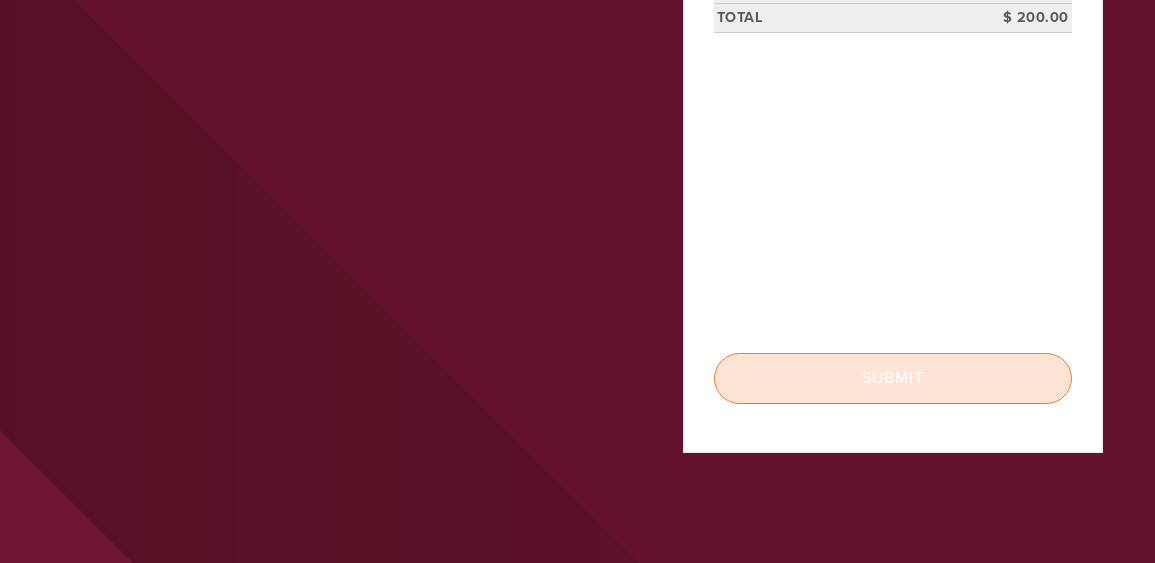 drag, startPoint x: 934, startPoint y: 431, endPoint x: 837, endPoint y: 405, distance: 100.4241 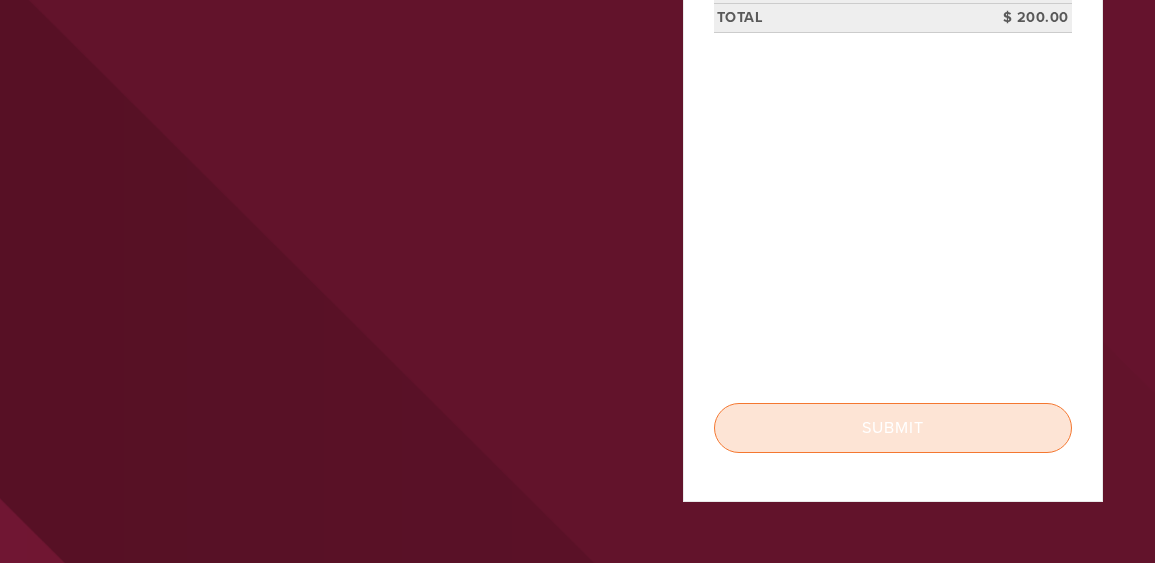 click on "Submit" at bounding box center [893, 428] 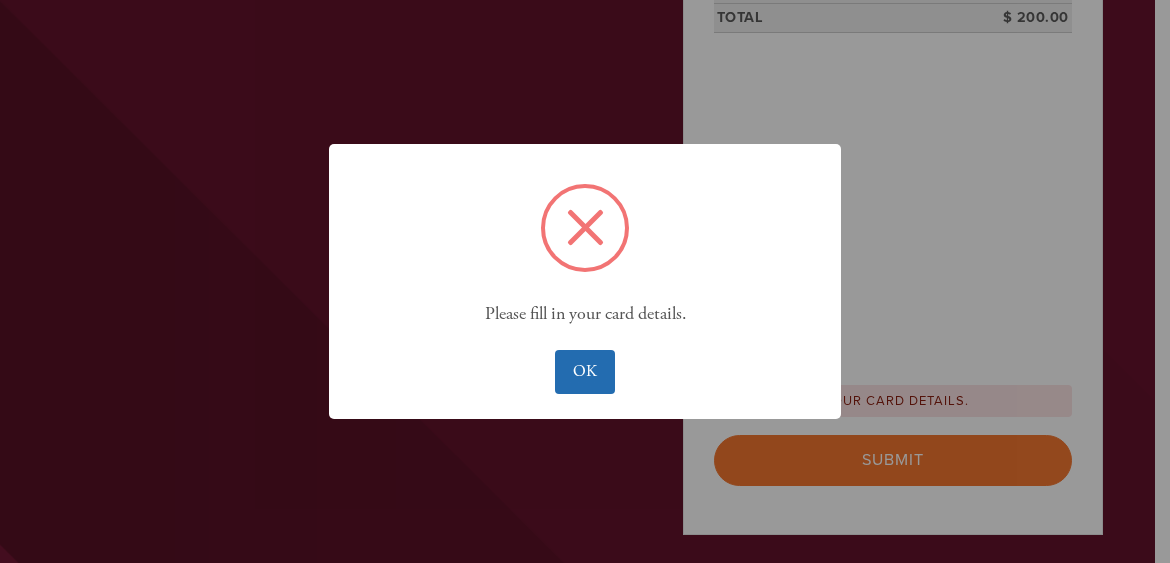 click on "OK" at bounding box center (584, 372) 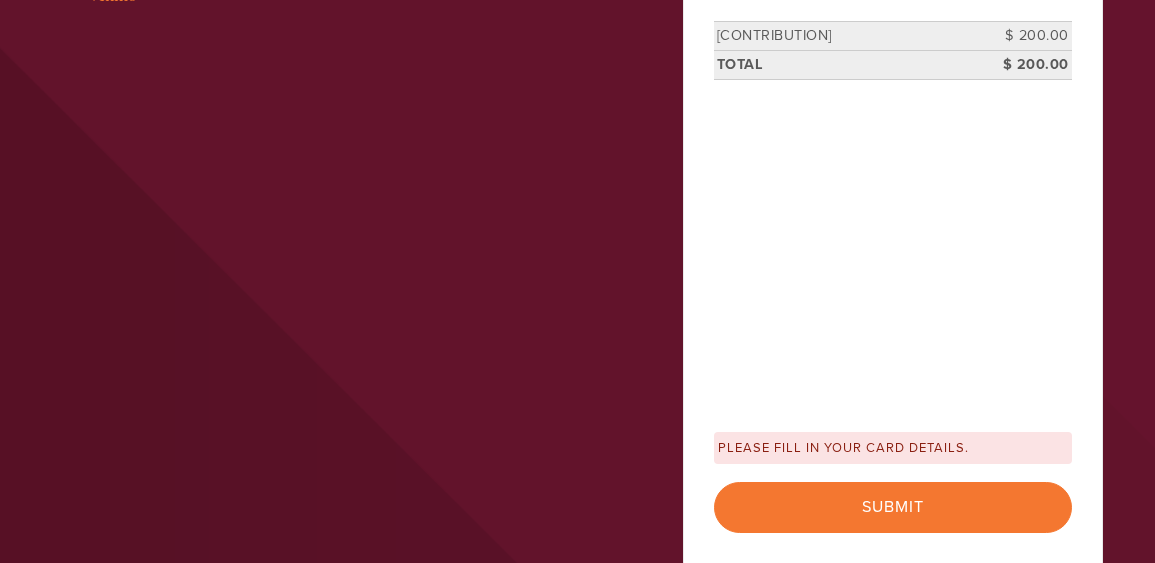 scroll, scrollTop: 383, scrollLeft: 0, axis: vertical 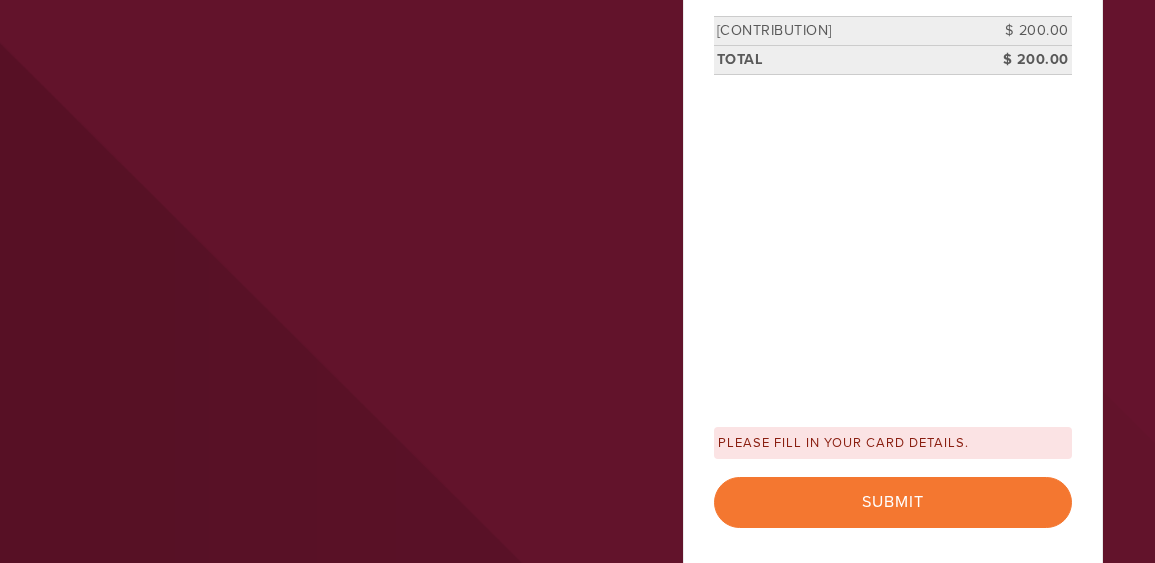 click on "Please fill in your card details." at bounding box center (893, 443) 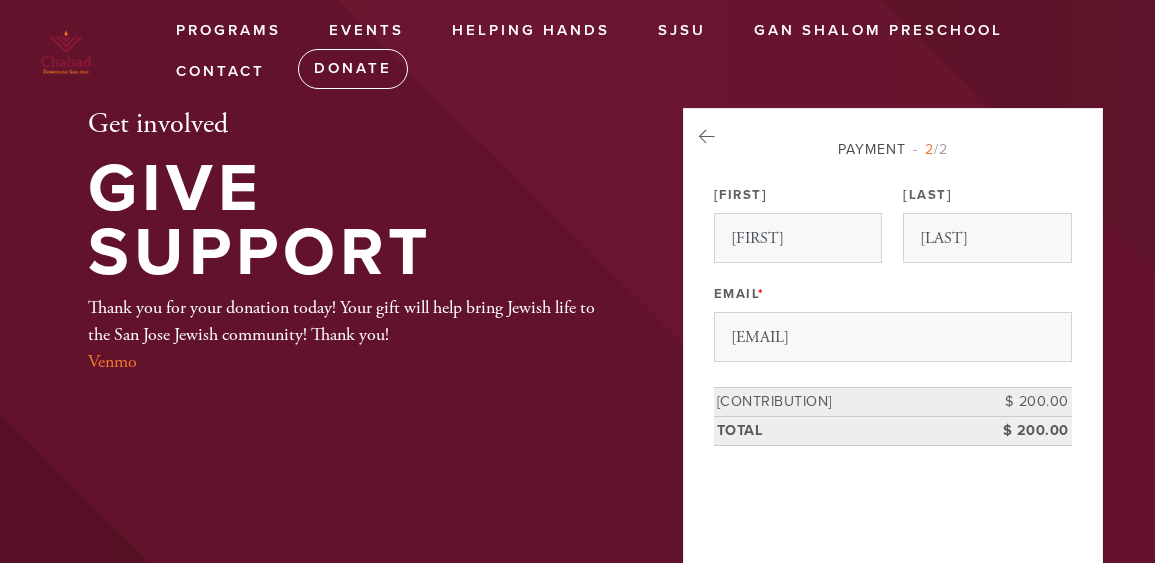 scroll, scrollTop: 0, scrollLeft: 0, axis: both 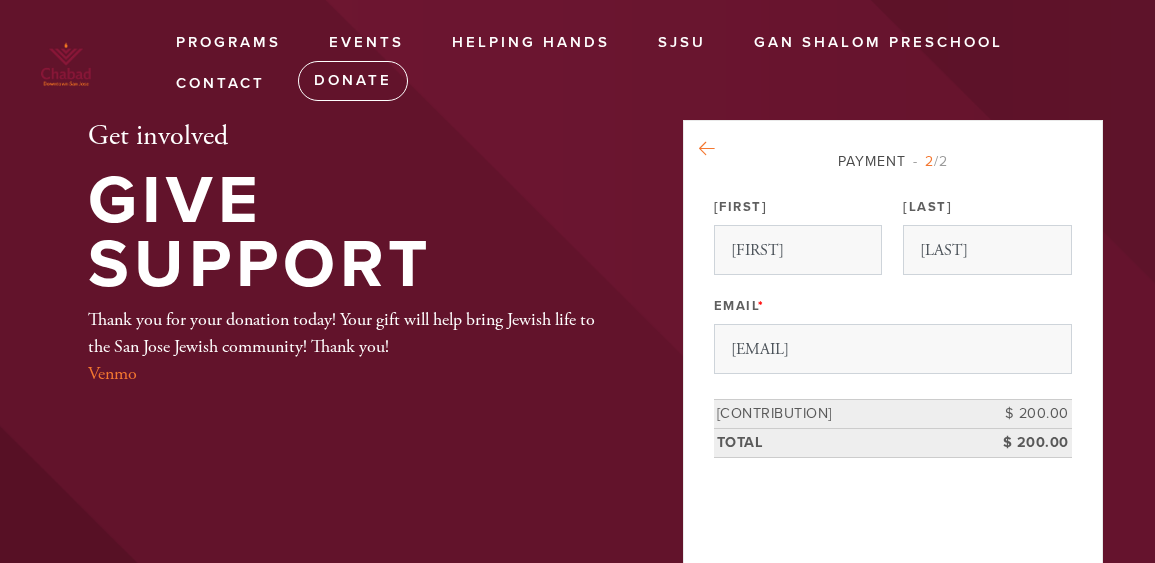 click at bounding box center [707, 149] 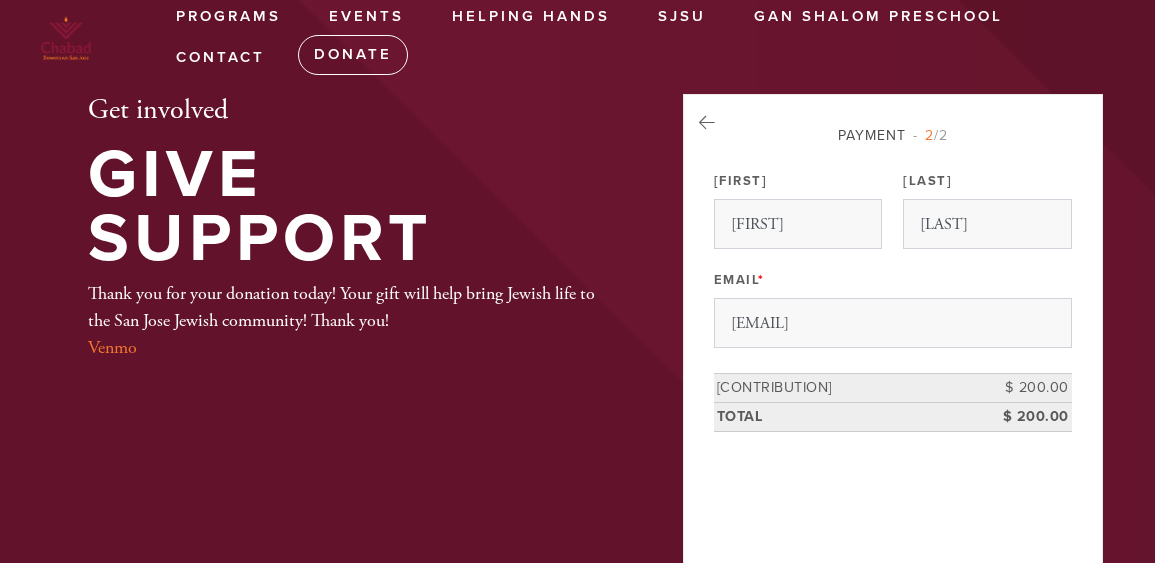 scroll, scrollTop: 0, scrollLeft: 0, axis: both 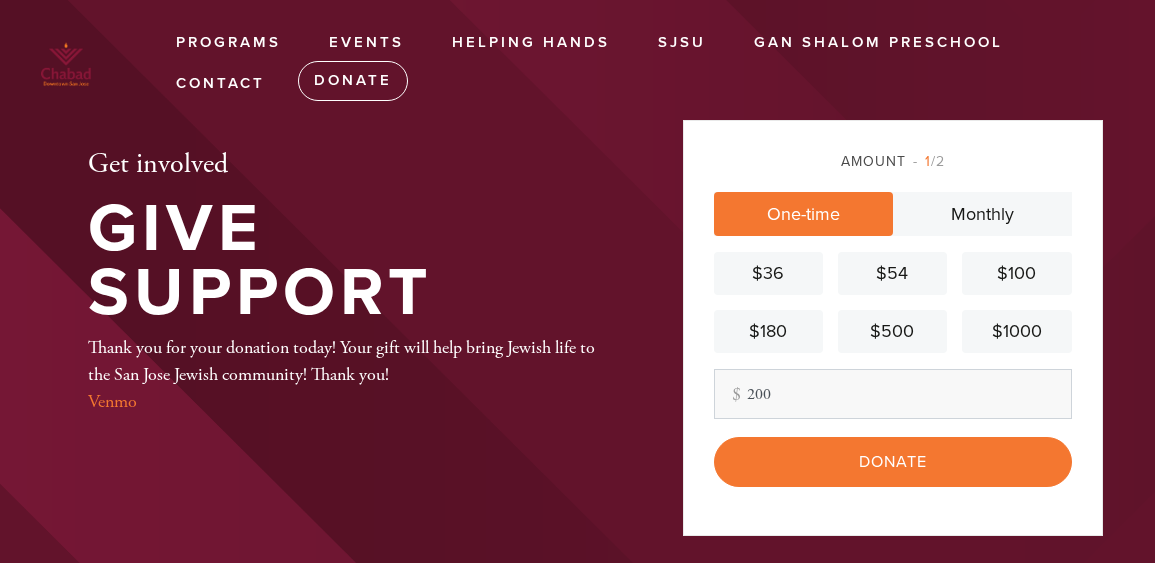 click on "One-time" at bounding box center (803, 214) 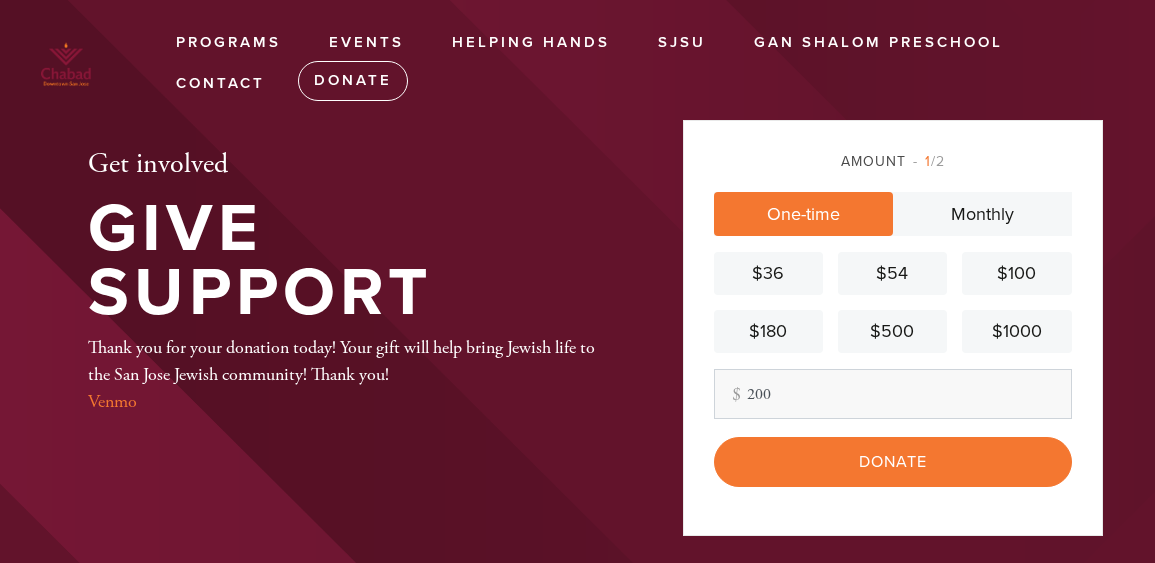 scroll, scrollTop: 0, scrollLeft: 0, axis: both 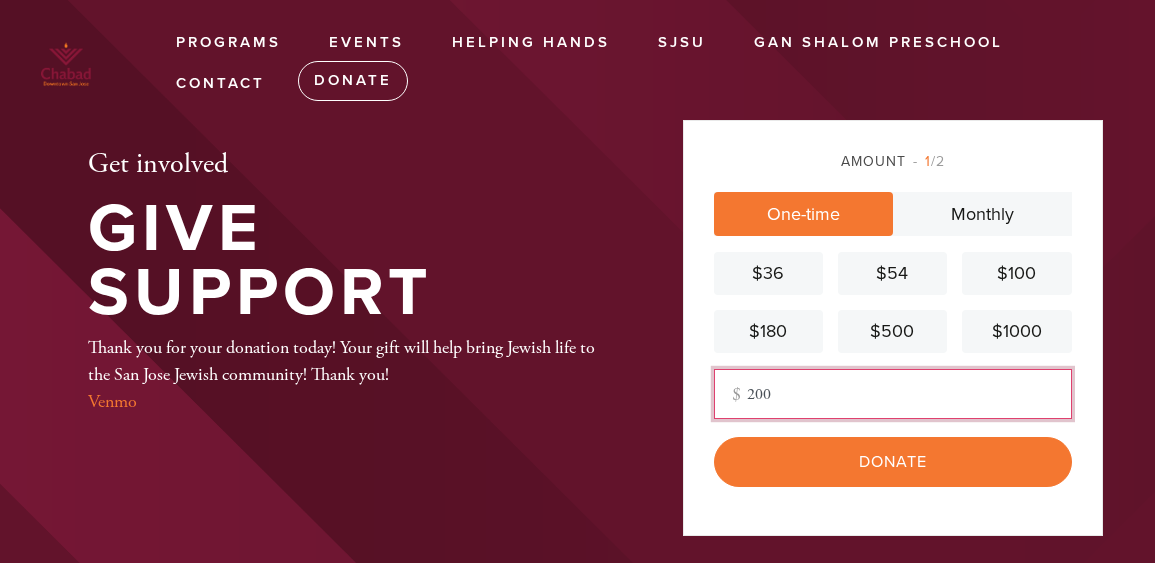 click on "200" at bounding box center [893, 394] 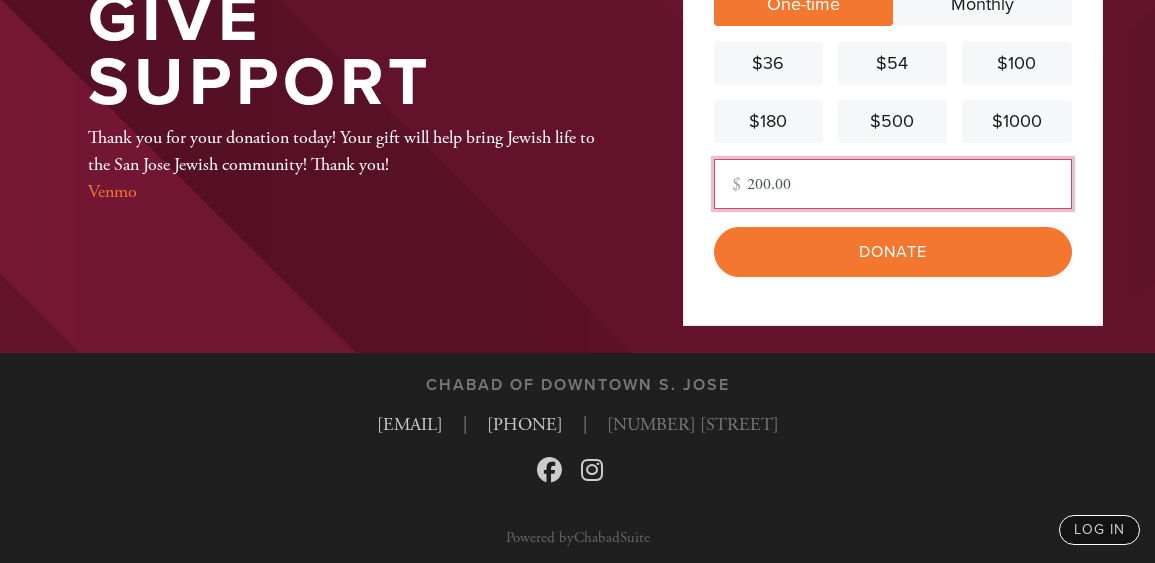 scroll, scrollTop: 215, scrollLeft: 0, axis: vertical 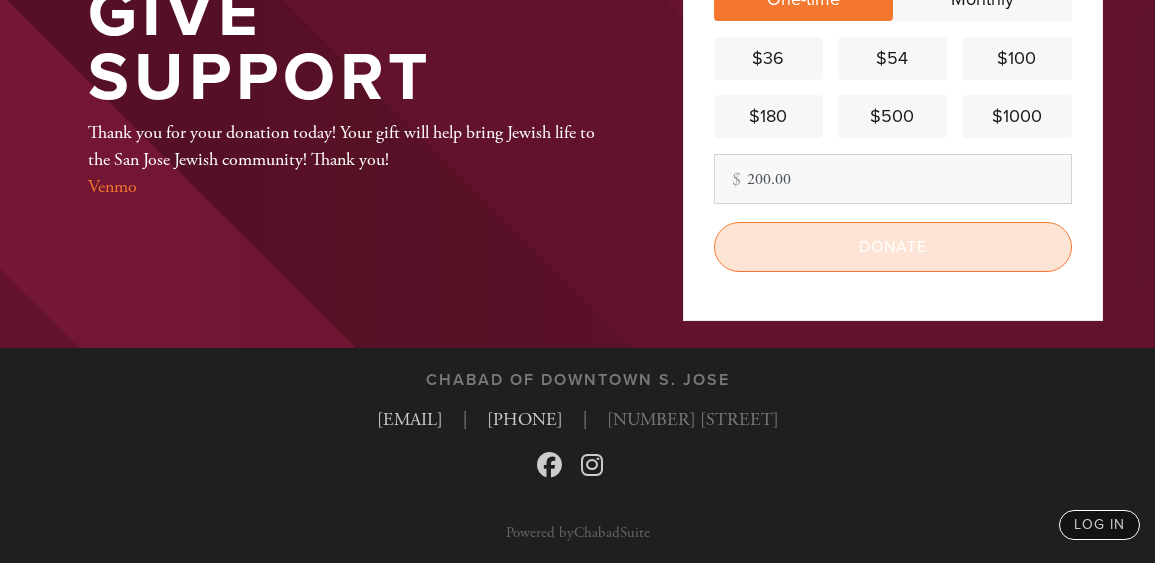 click on "Donate" at bounding box center (893, 247) 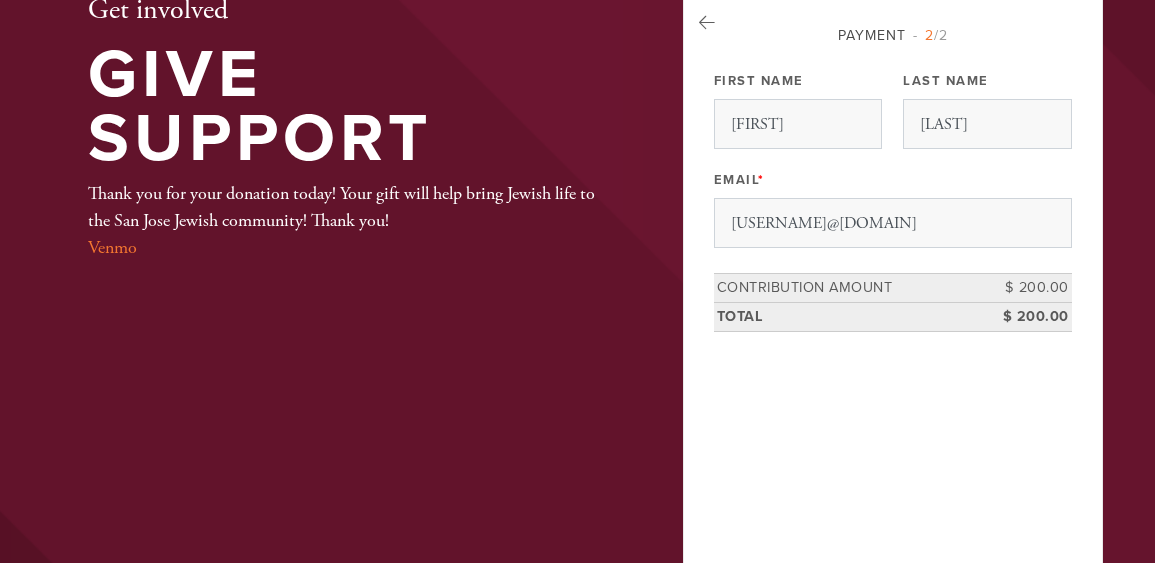 scroll, scrollTop: 0, scrollLeft: 0, axis: both 